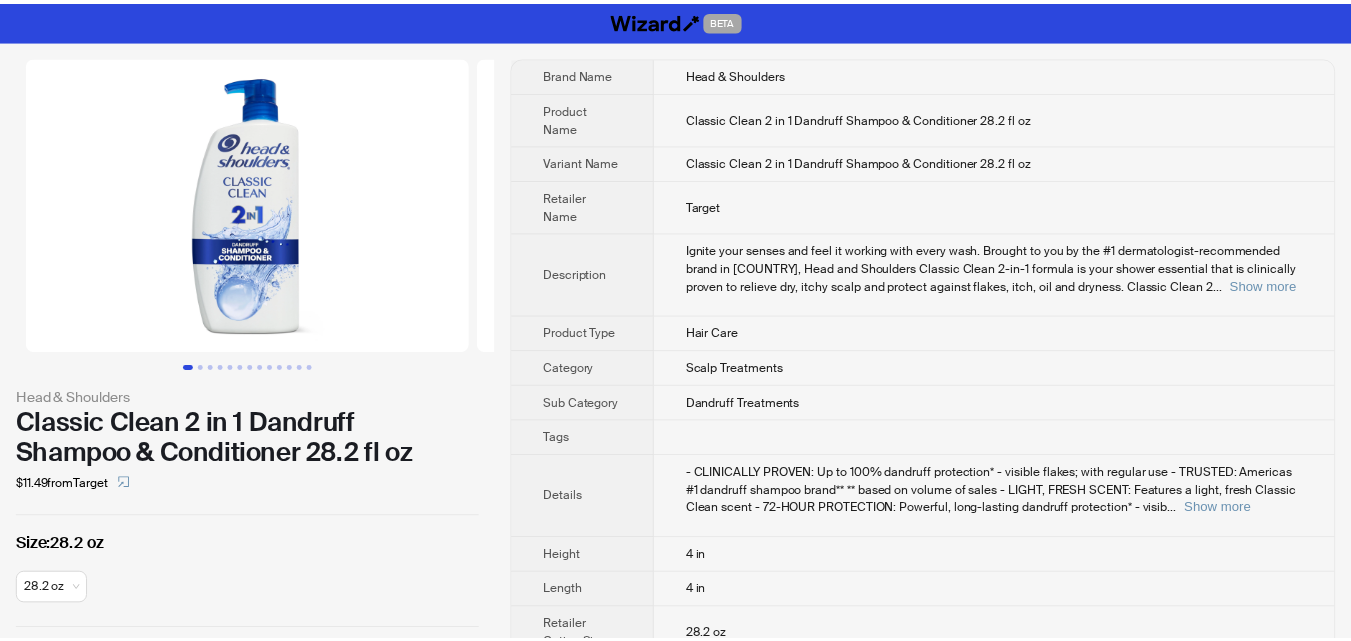 scroll, scrollTop: 0, scrollLeft: 0, axis: both 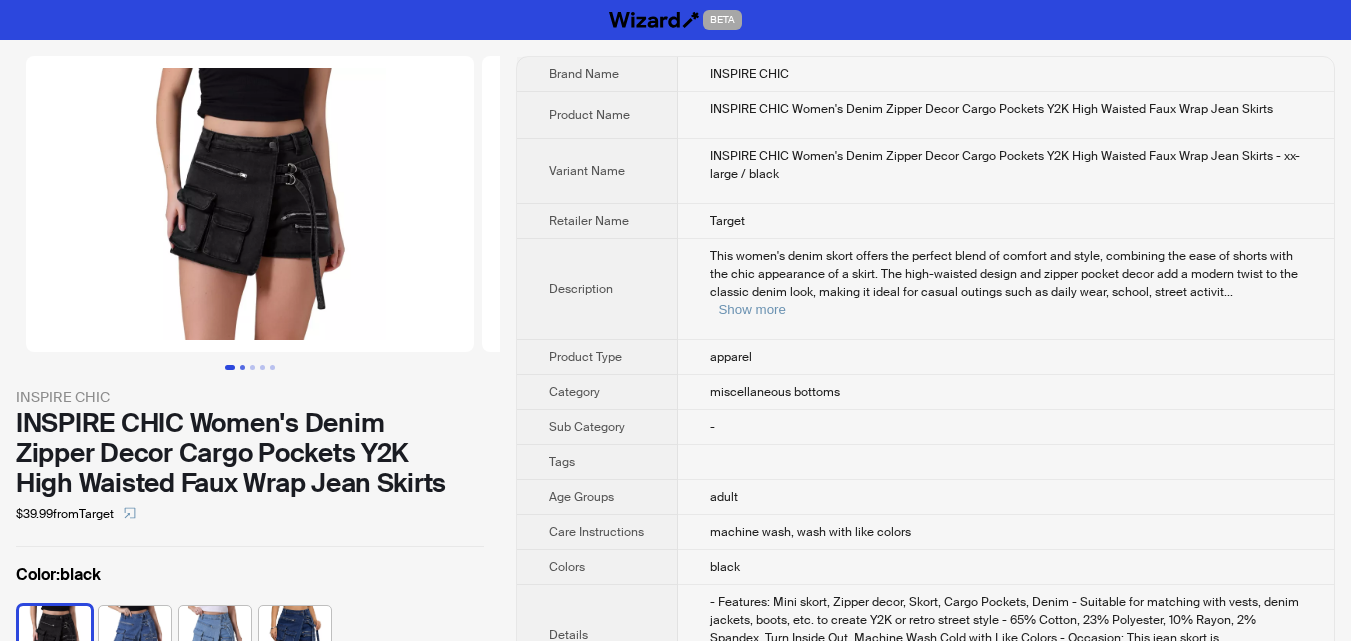 click at bounding box center [242, 367] 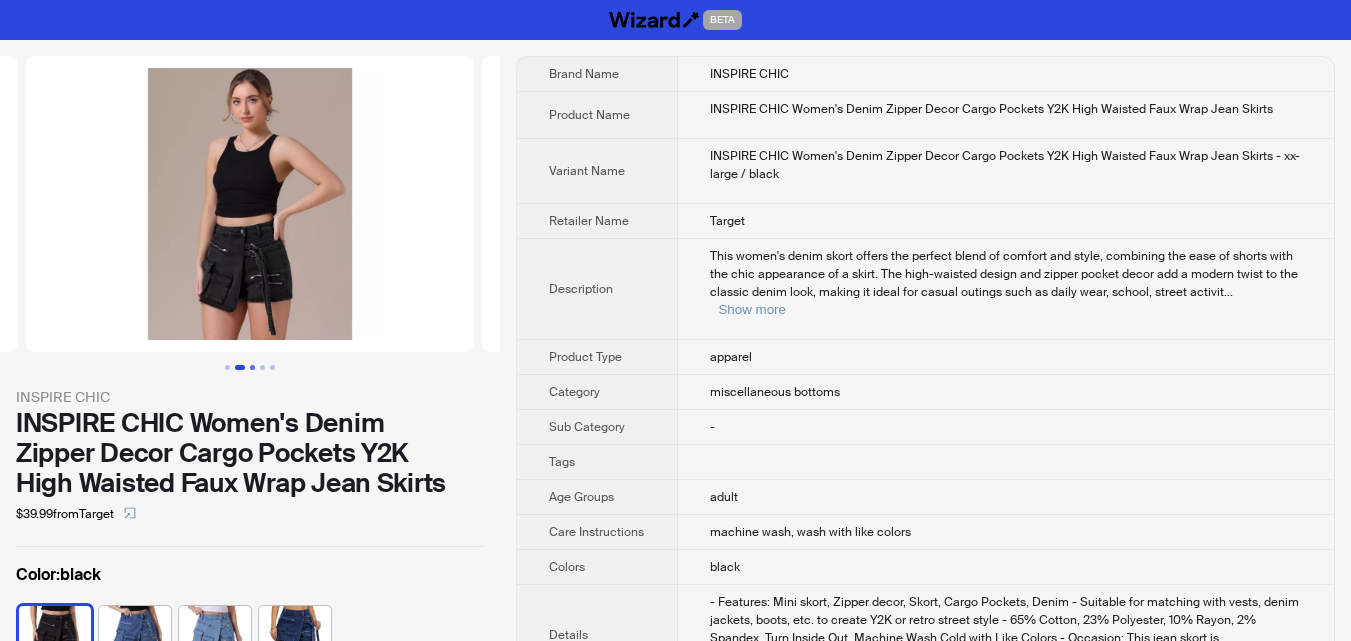 click at bounding box center [252, 367] 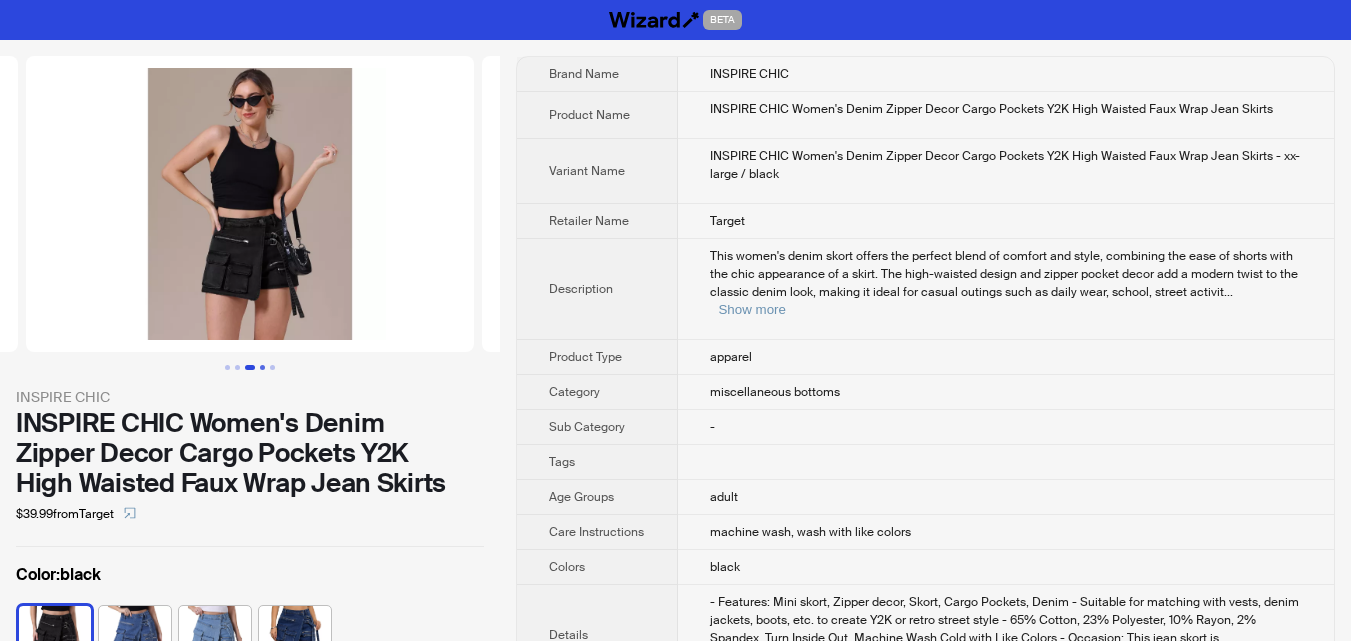 click at bounding box center [262, 367] 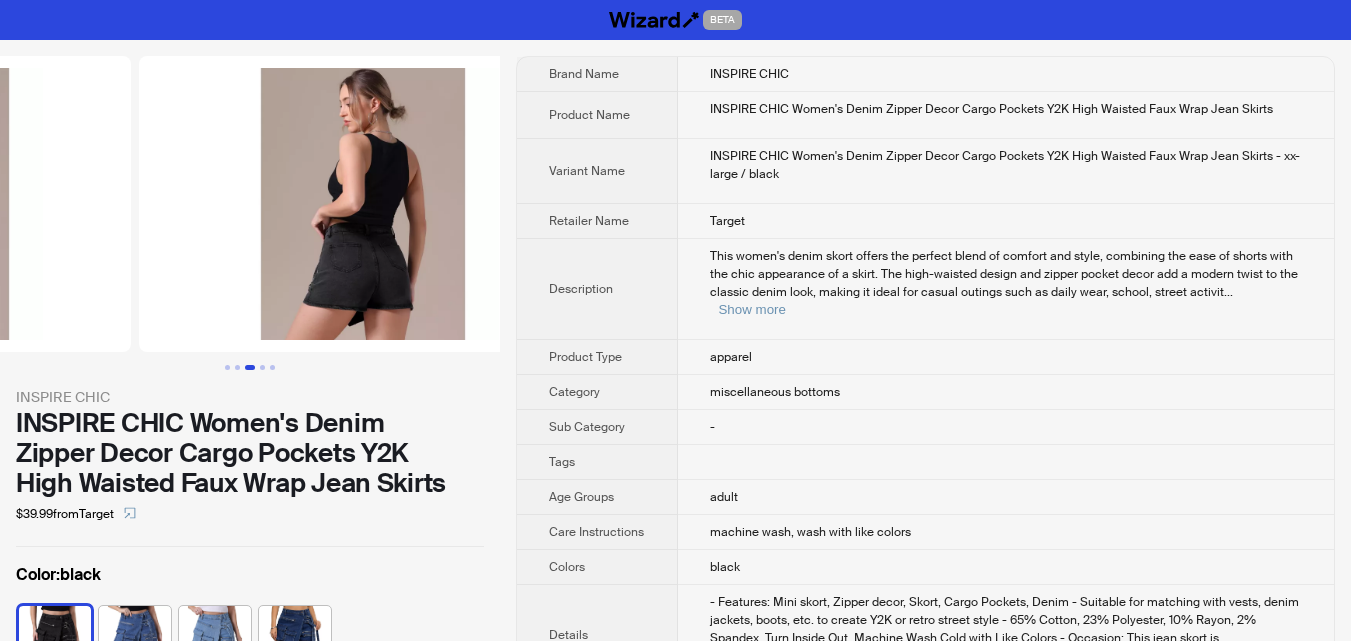 scroll, scrollTop: 0, scrollLeft: 1368, axis: horizontal 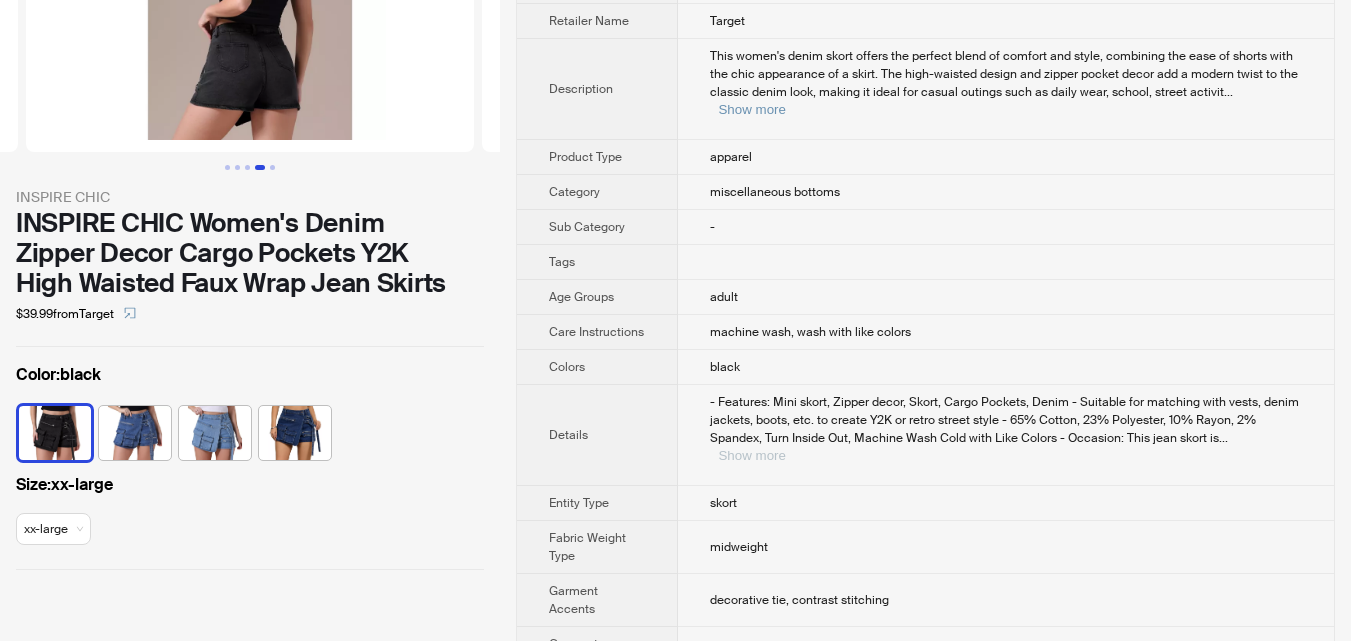 click on "Show more" at bounding box center [751, 455] 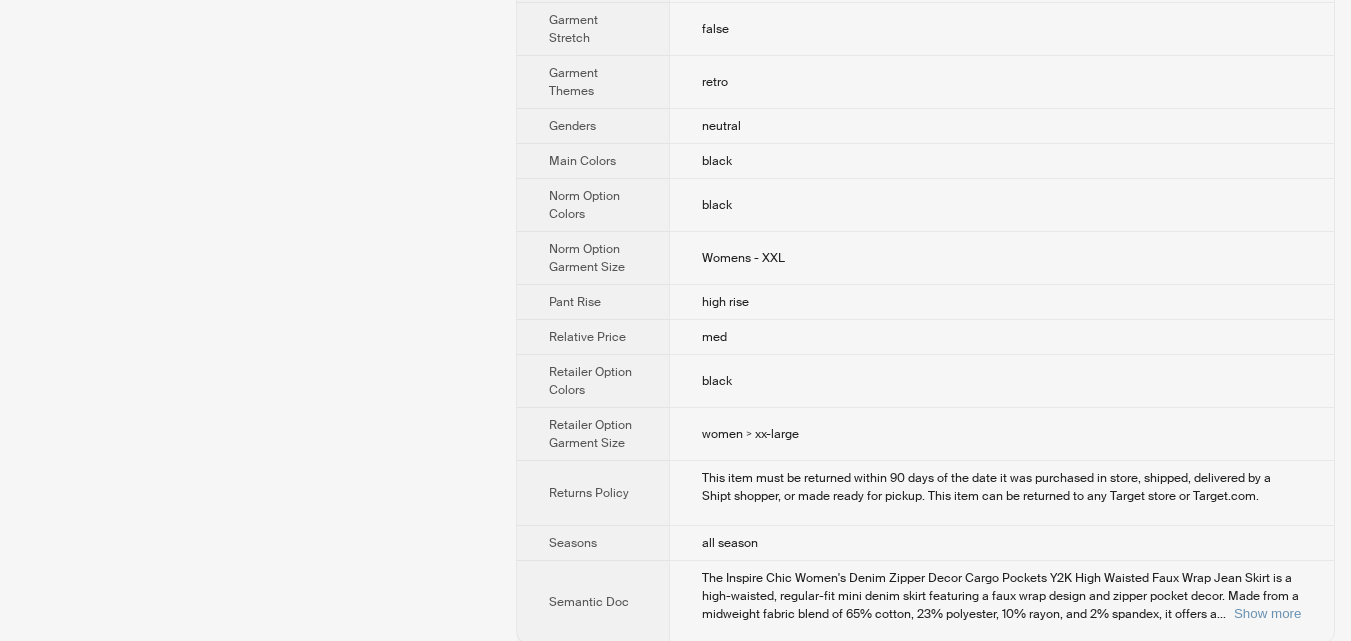 scroll, scrollTop: 1108, scrollLeft: 0, axis: vertical 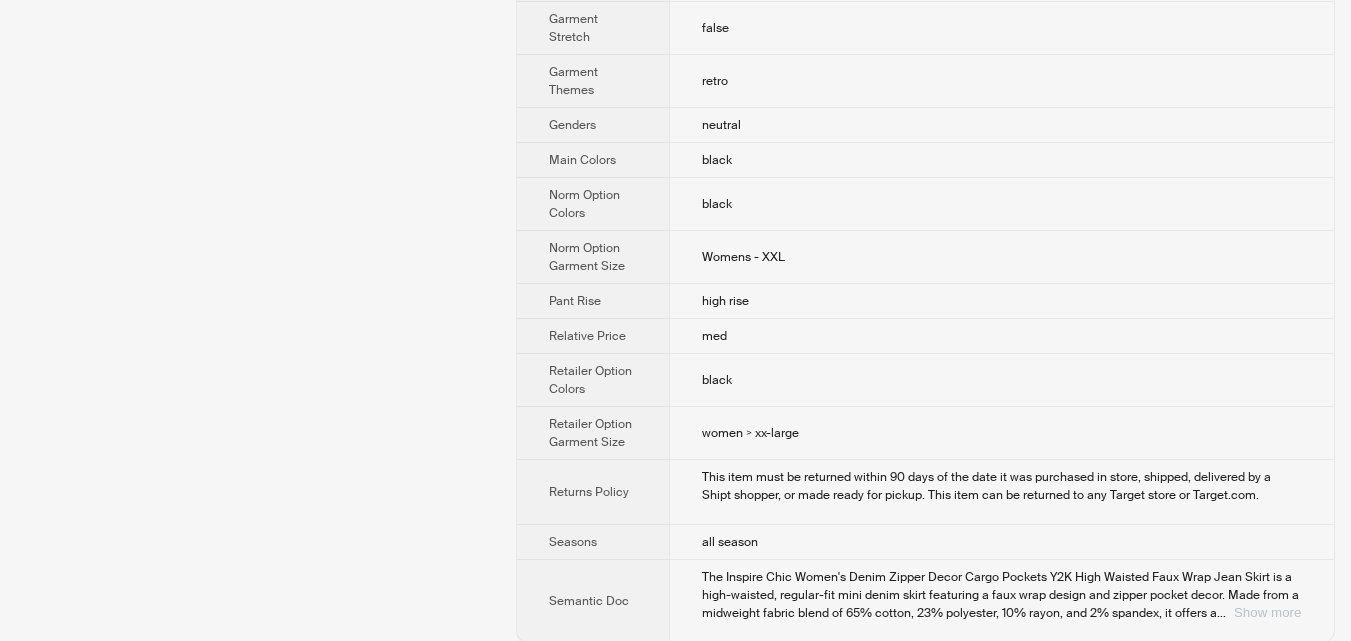 click on "Show more" at bounding box center [1267, 612] 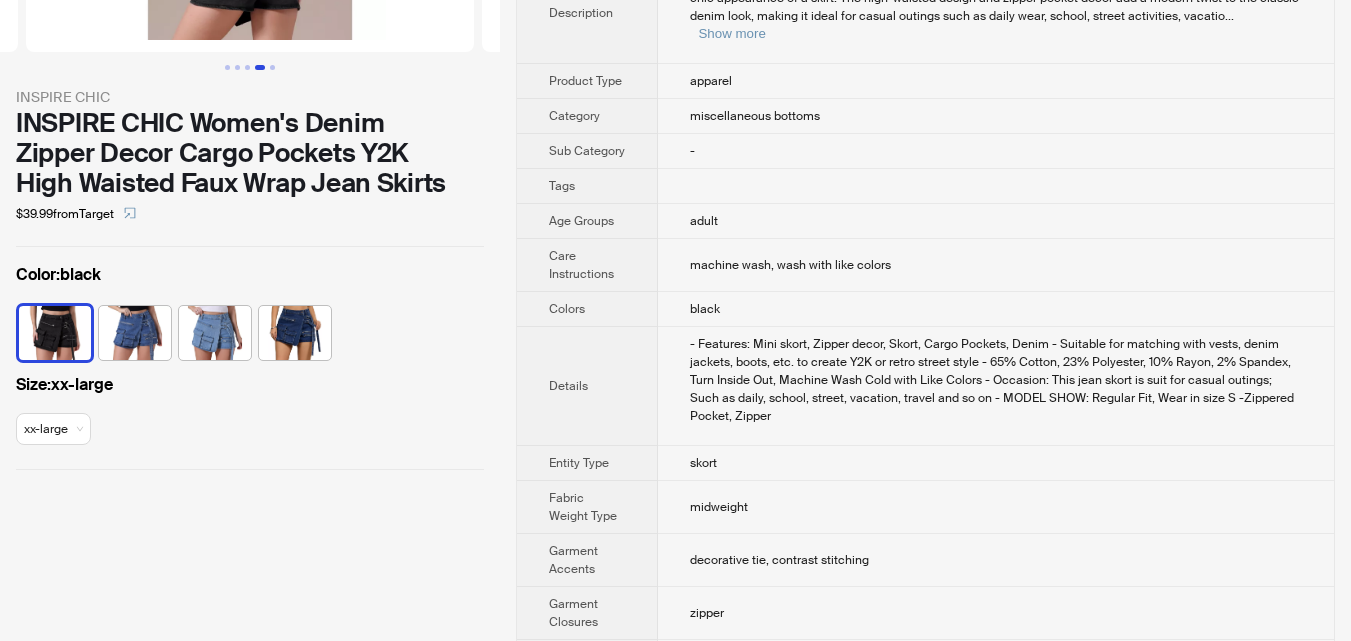 scroll, scrollTop: 400, scrollLeft: 0, axis: vertical 